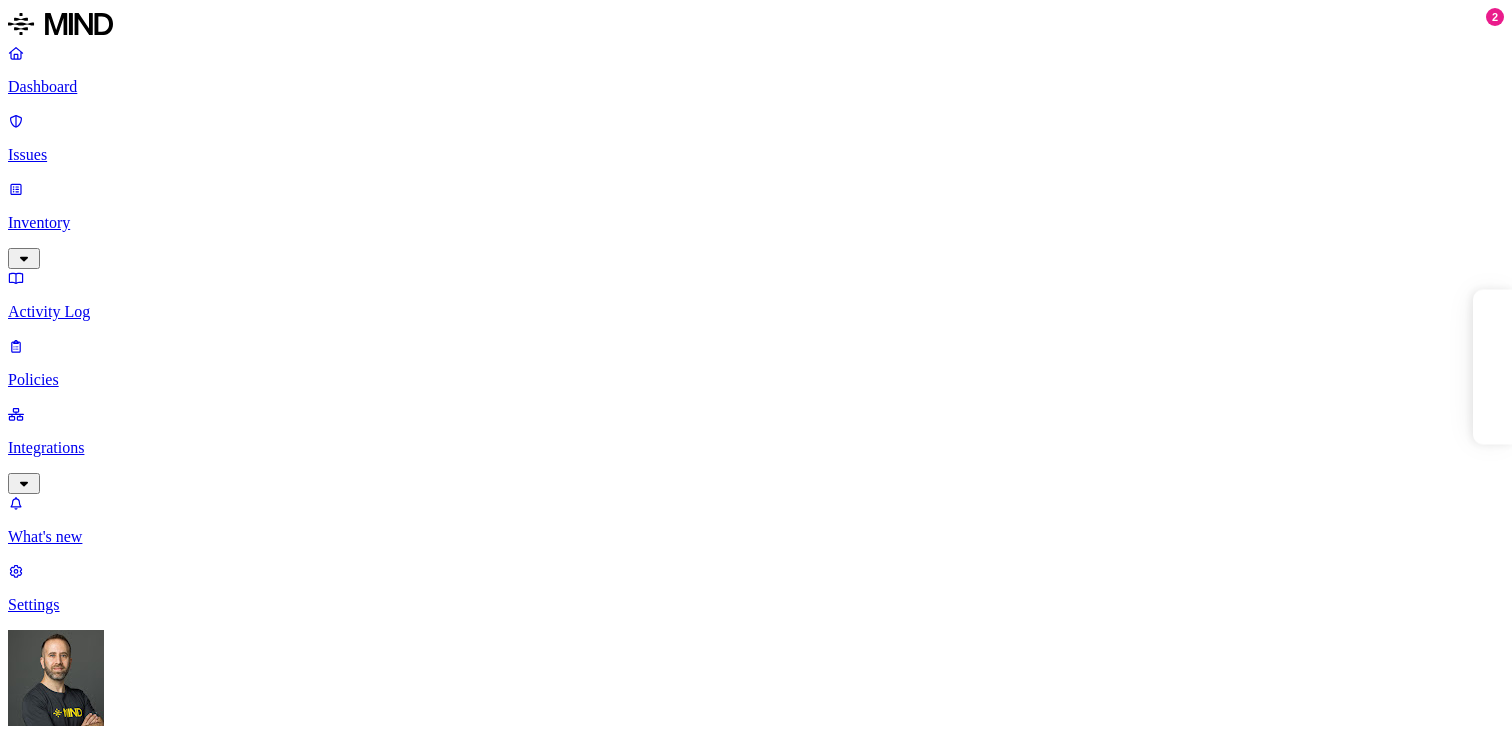 scroll, scrollTop: 0, scrollLeft: 0, axis: both 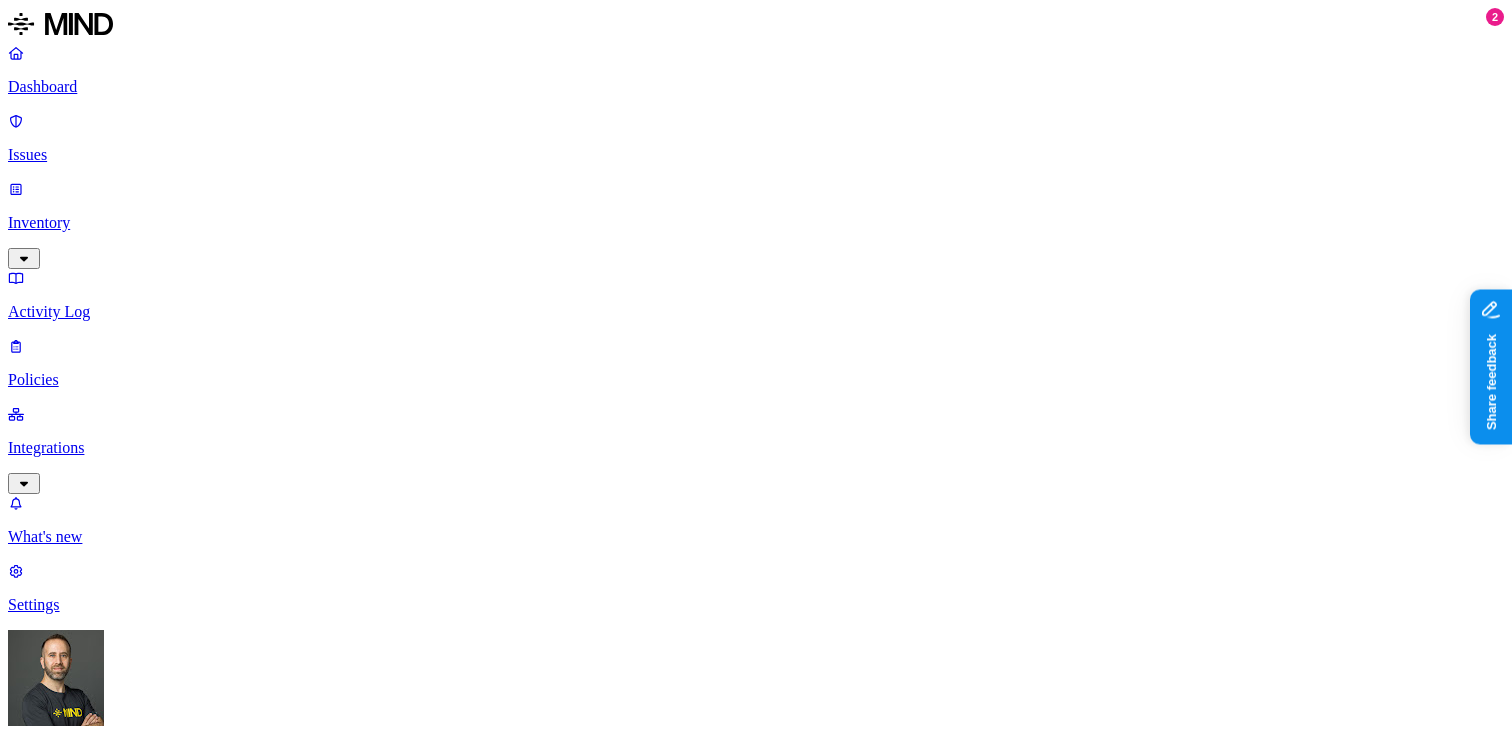 click on "Policies" at bounding box center [756, 380] 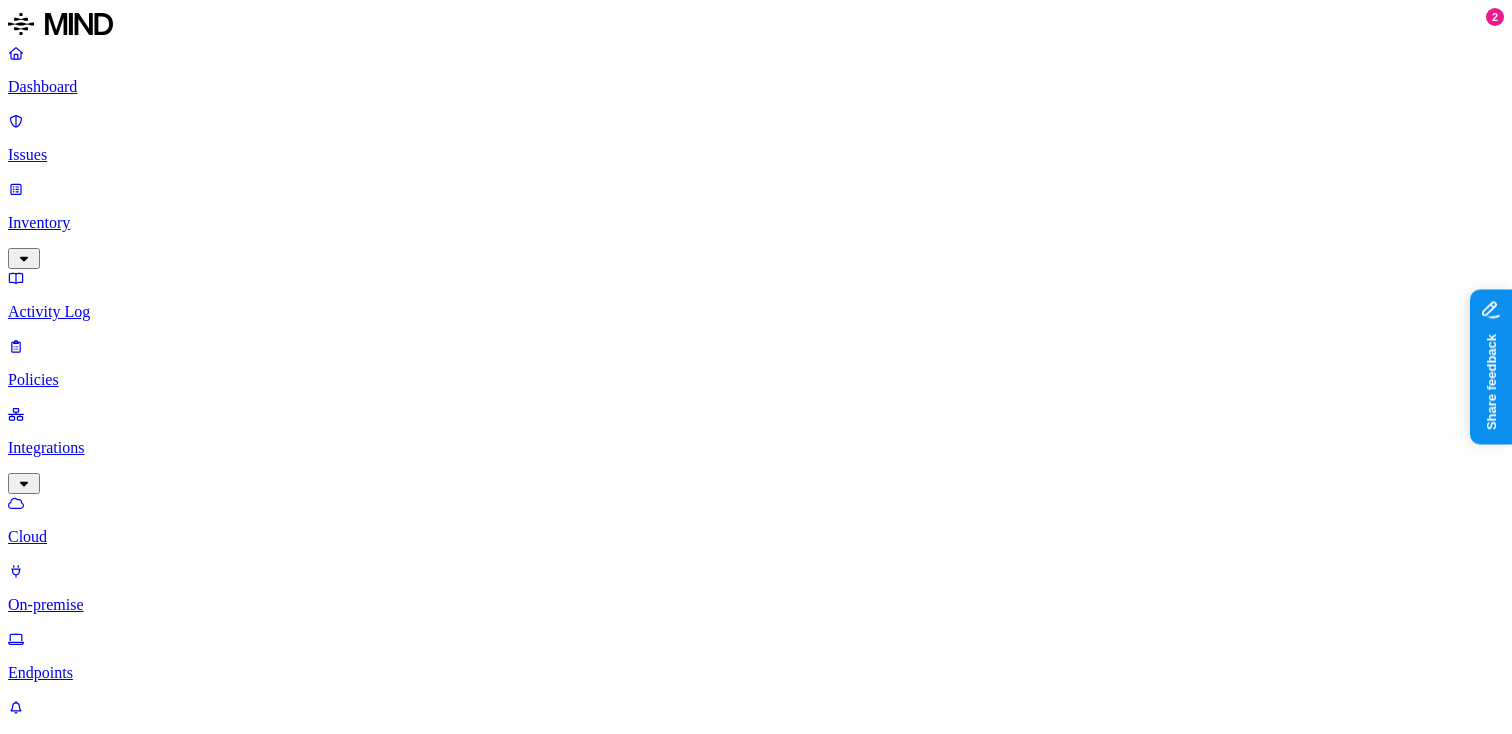 click on "Endpoints" at bounding box center [756, 673] 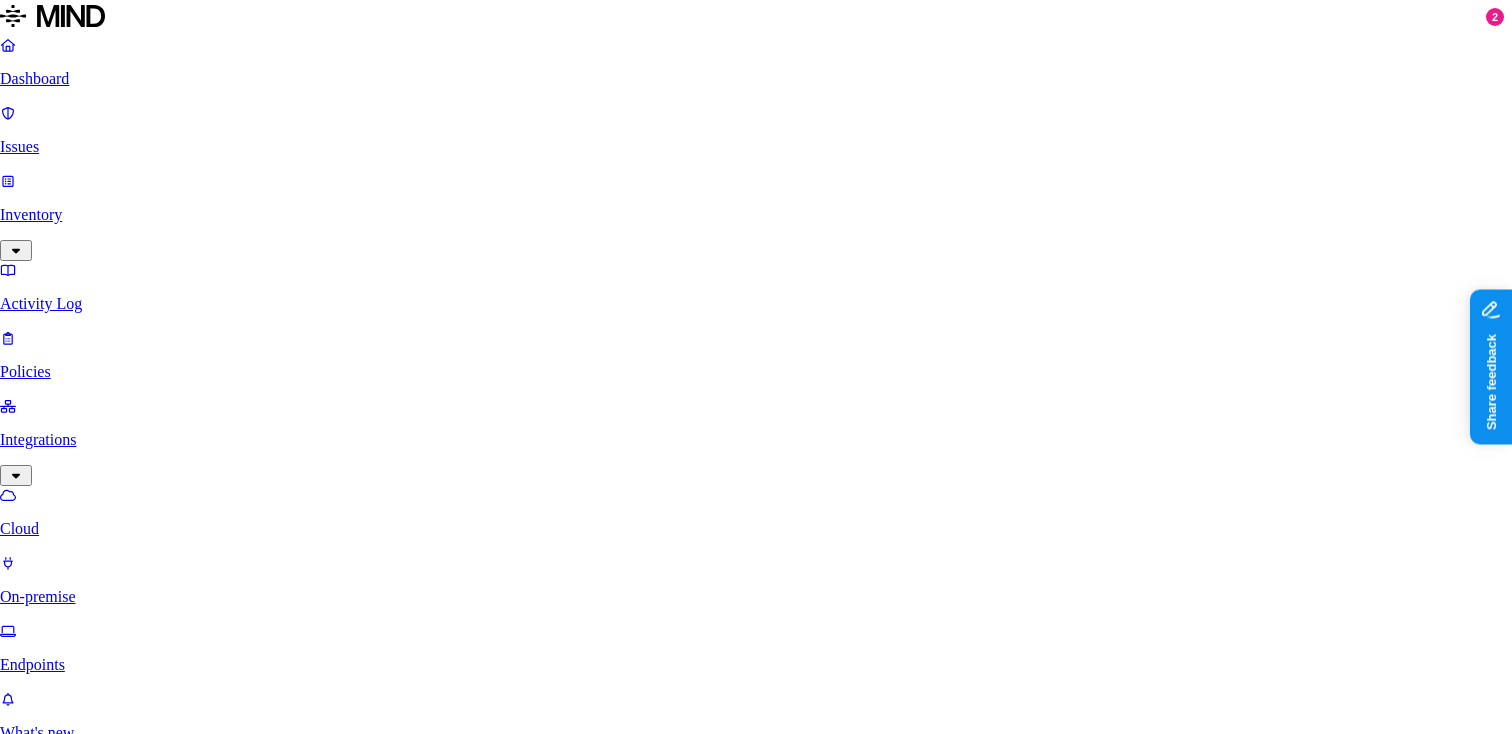 scroll, scrollTop: 0, scrollLeft: 0, axis: both 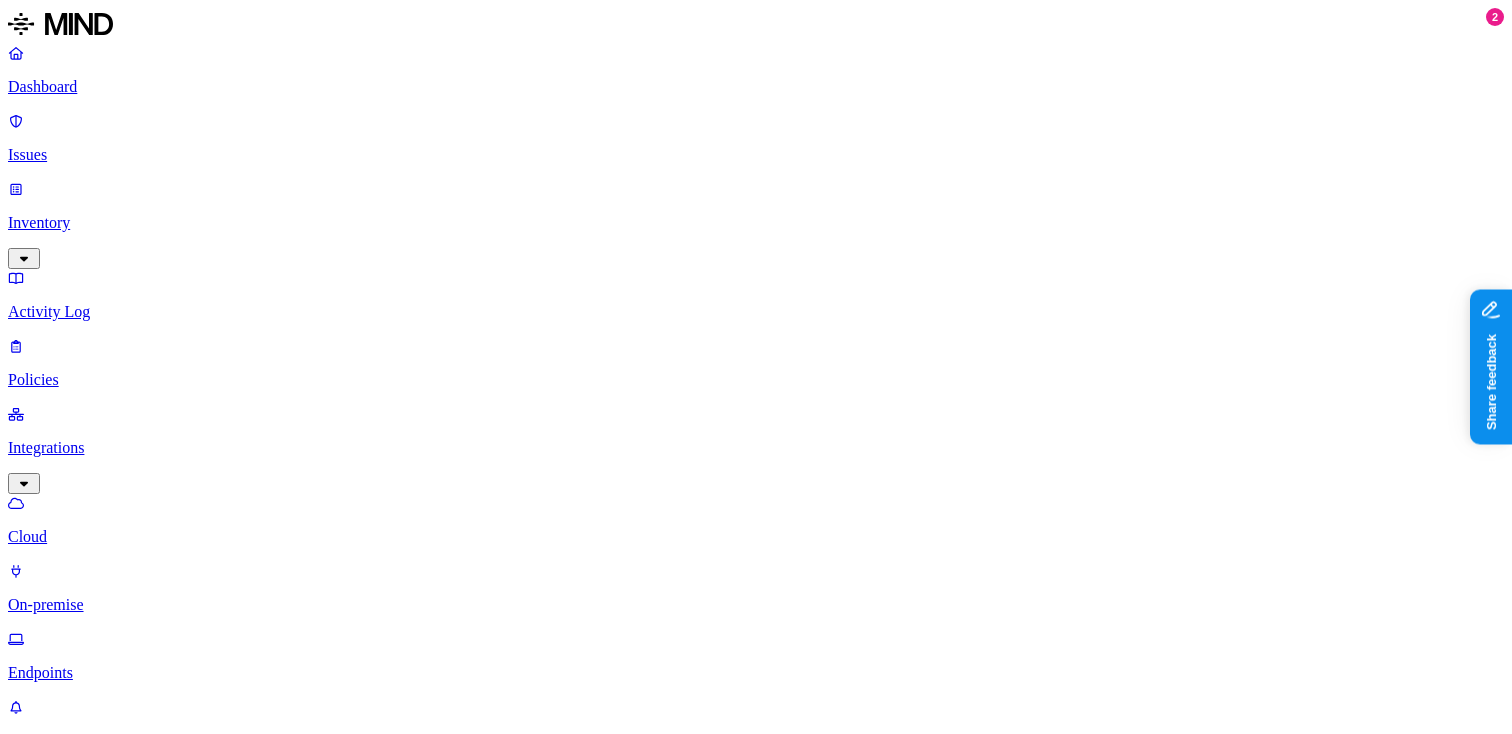 click on "Cloud integrations Add Integration" at bounding box center (756, 1093) 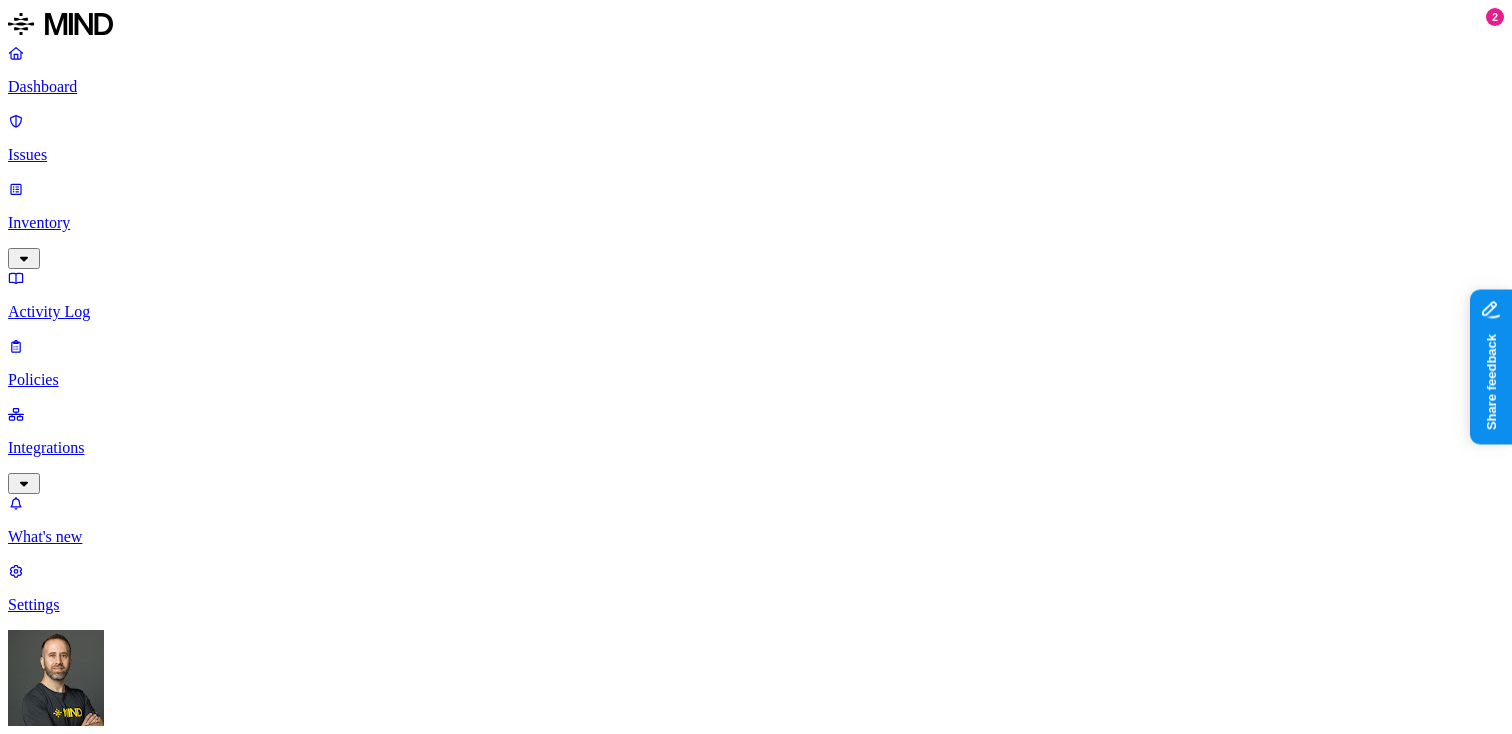 click on "Issues" at bounding box center (756, 155) 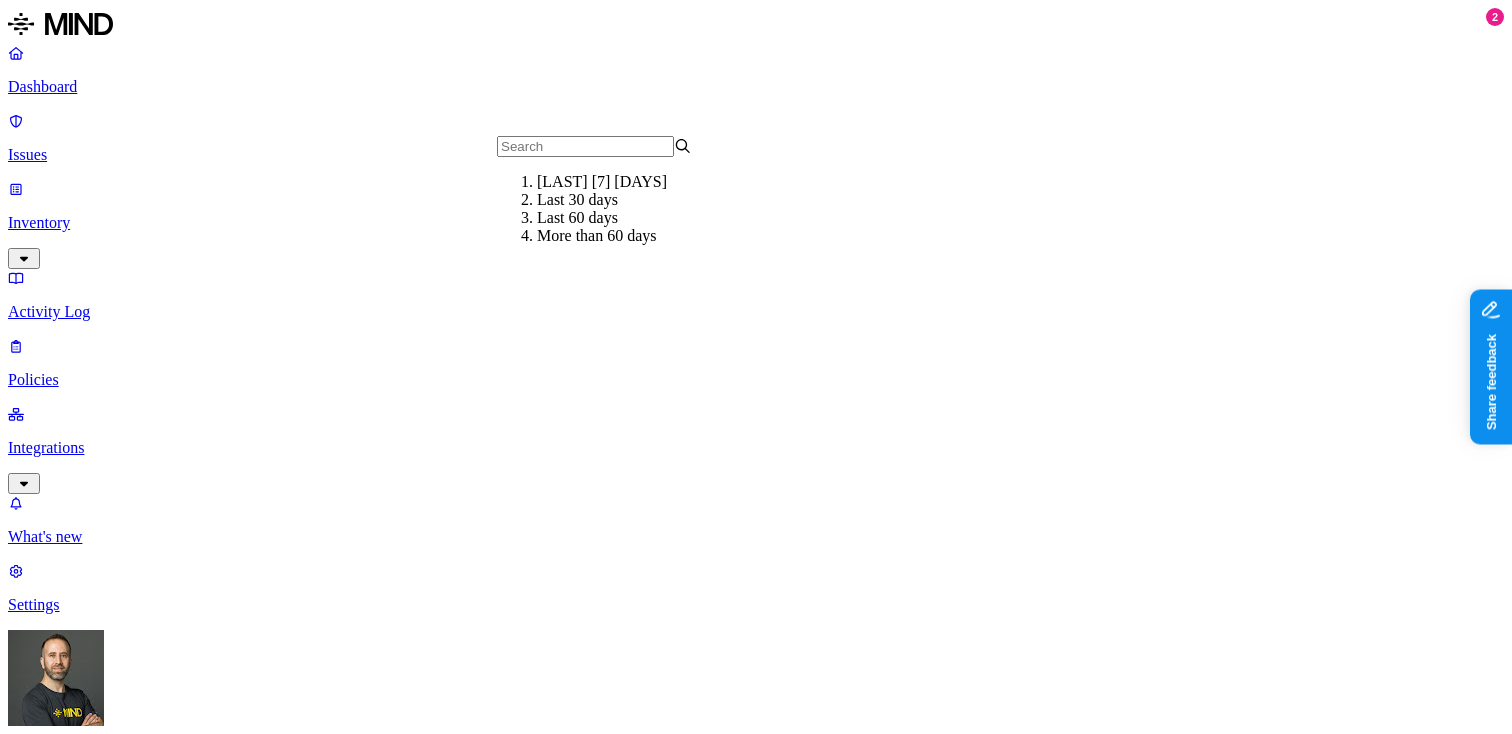 click on "[LAST] [7] [DAYS]" at bounding box center [634, 182] 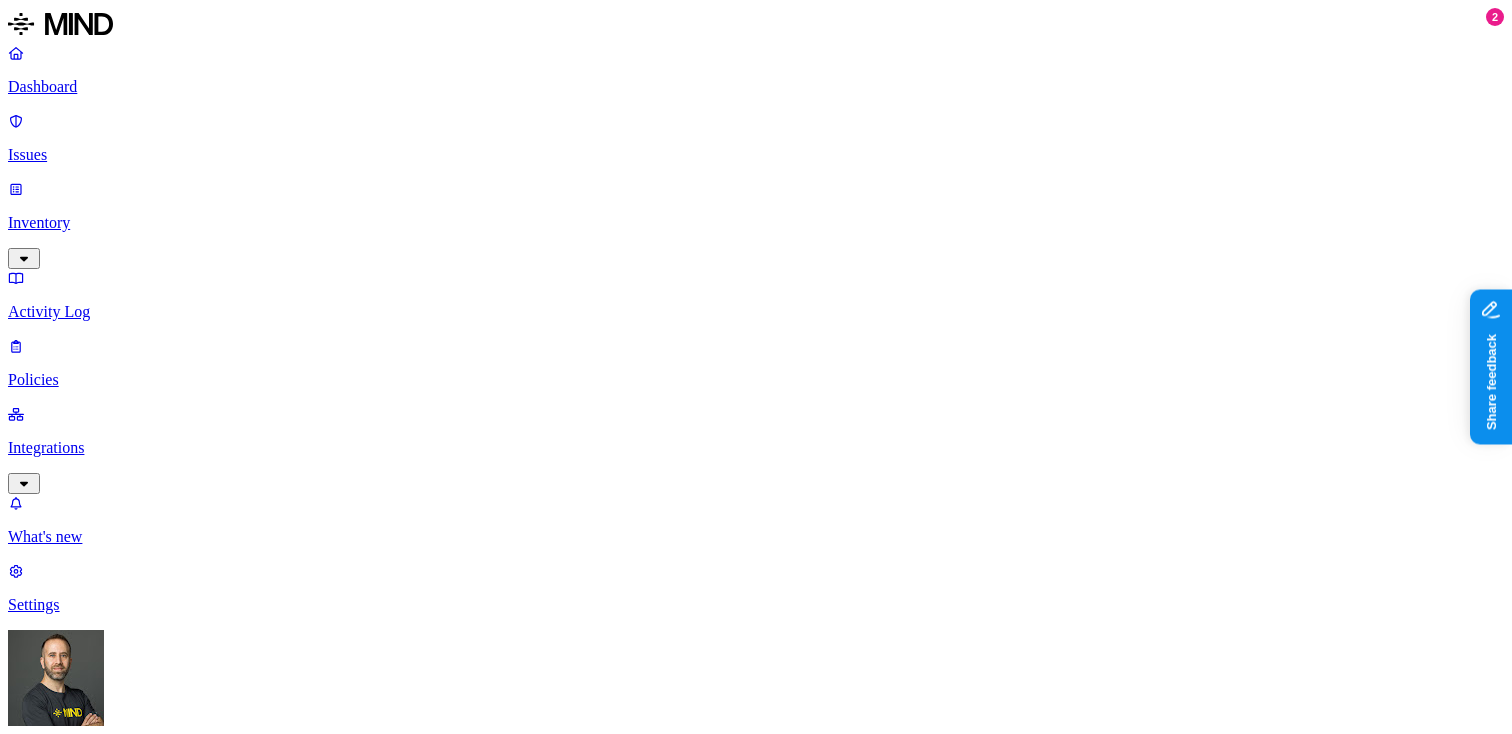 click on "[ALL] [EXPOSURE] [EXFILTRATION] [INSIDER] [THREAT]" at bounding box center [756, 914] 